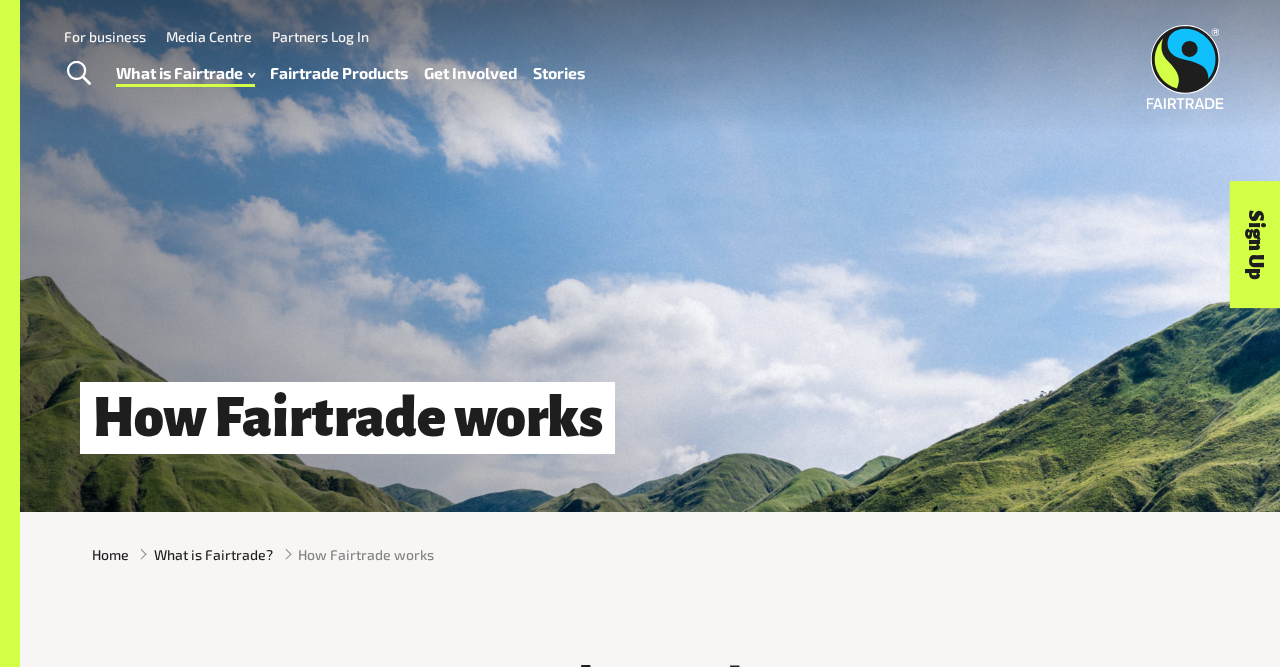 scroll, scrollTop: 0, scrollLeft: 0, axis: both 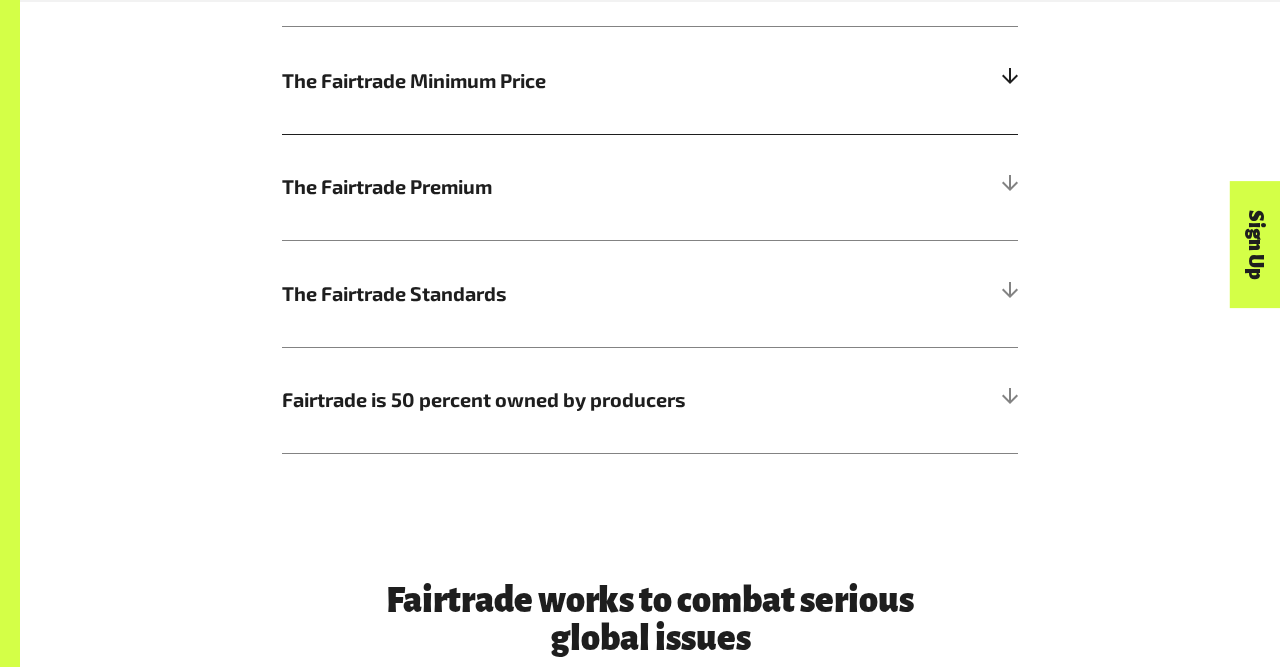 click on "The Fairtrade Minimum Price" at bounding box center [558, 81] 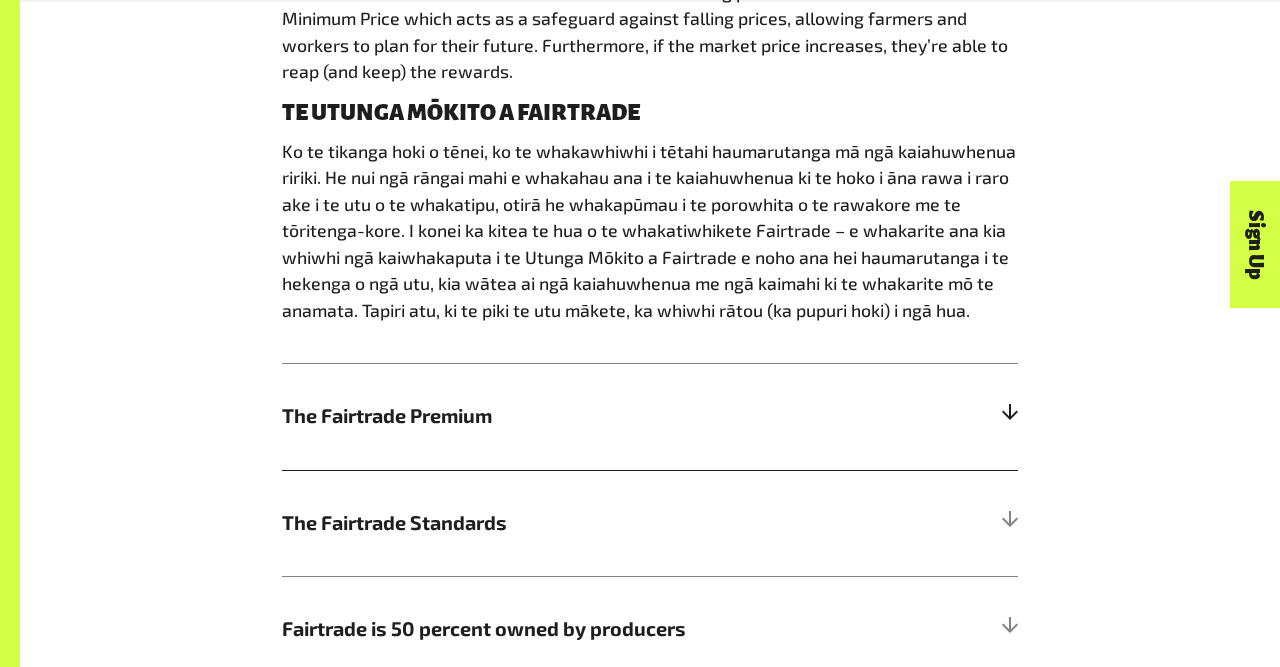 click on "The Fairtrade Premium" at bounding box center [650, 416] 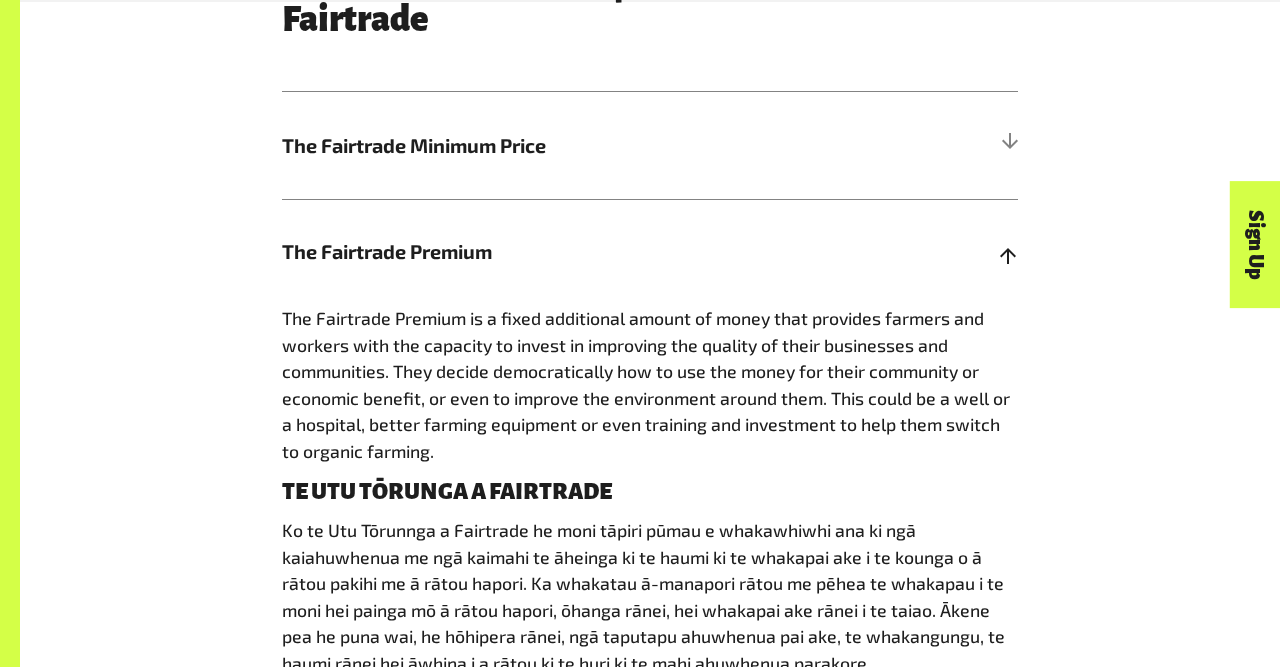 scroll, scrollTop: 1183, scrollLeft: 0, axis: vertical 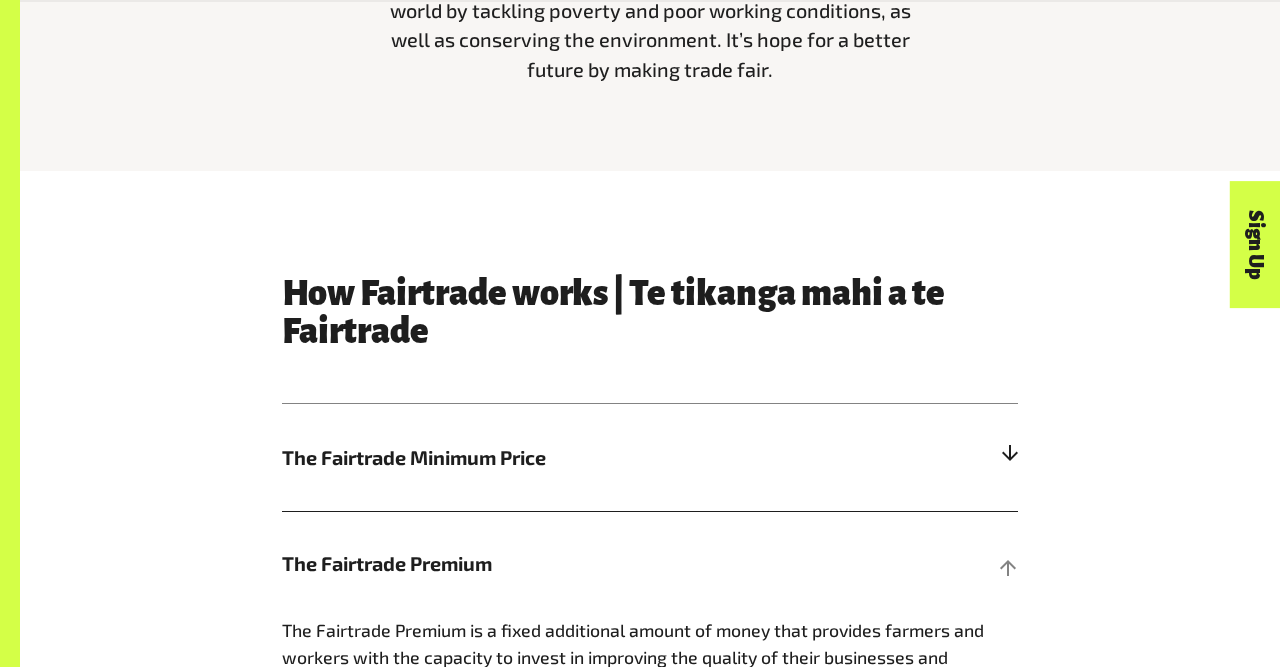 click on "The Fairtrade Minimum Price" at bounding box center [558, 458] 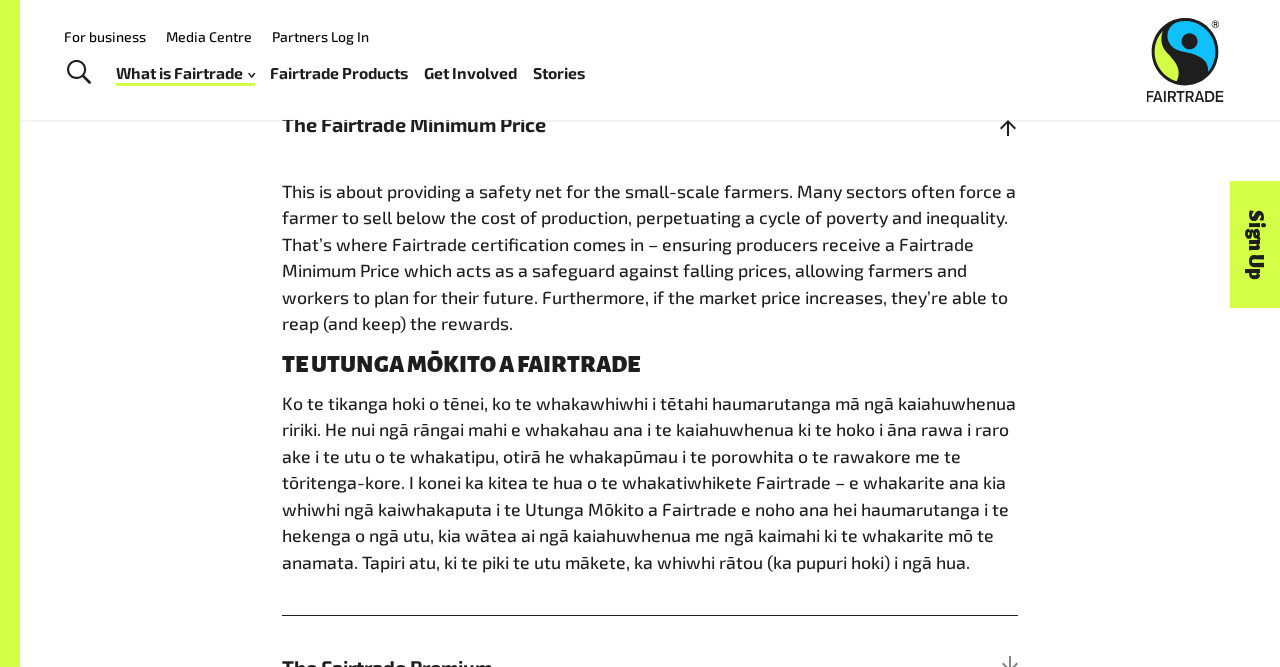 scroll, scrollTop: 1079, scrollLeft: 0, axis: vertical 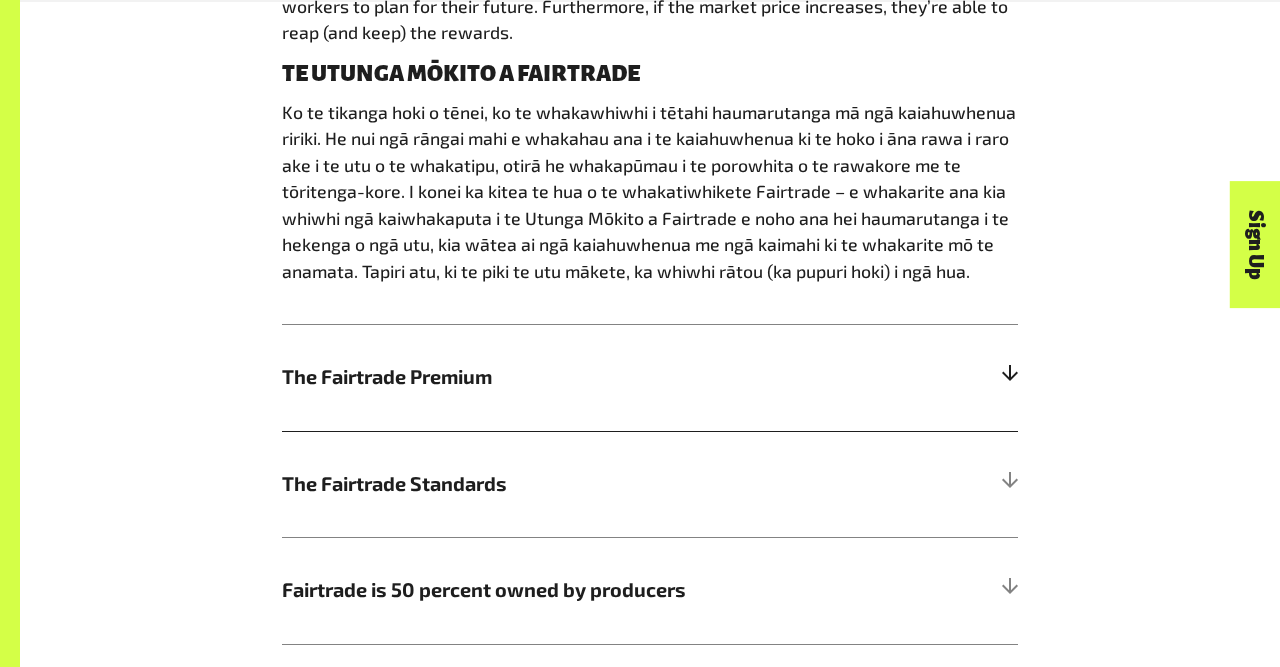 click on "The Fairtrade Premium" at bounding box center (558, 377) 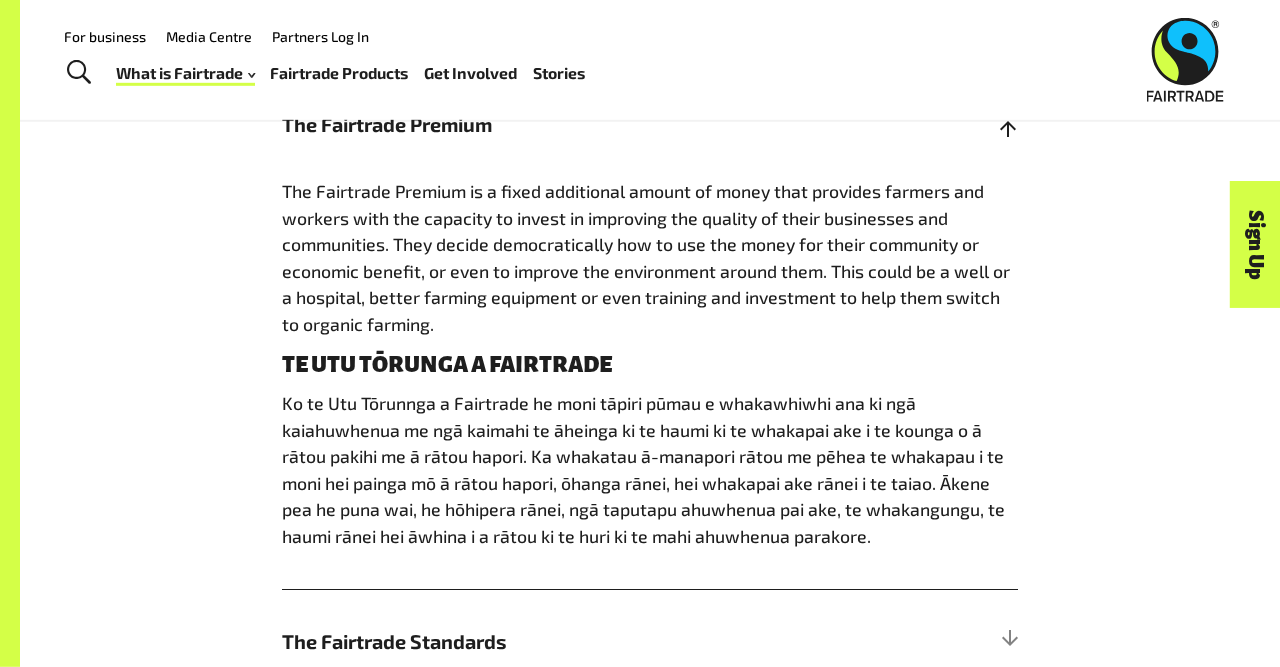 scroll, scrollTop: 1174, scrollLeft: 0, axis: vertical 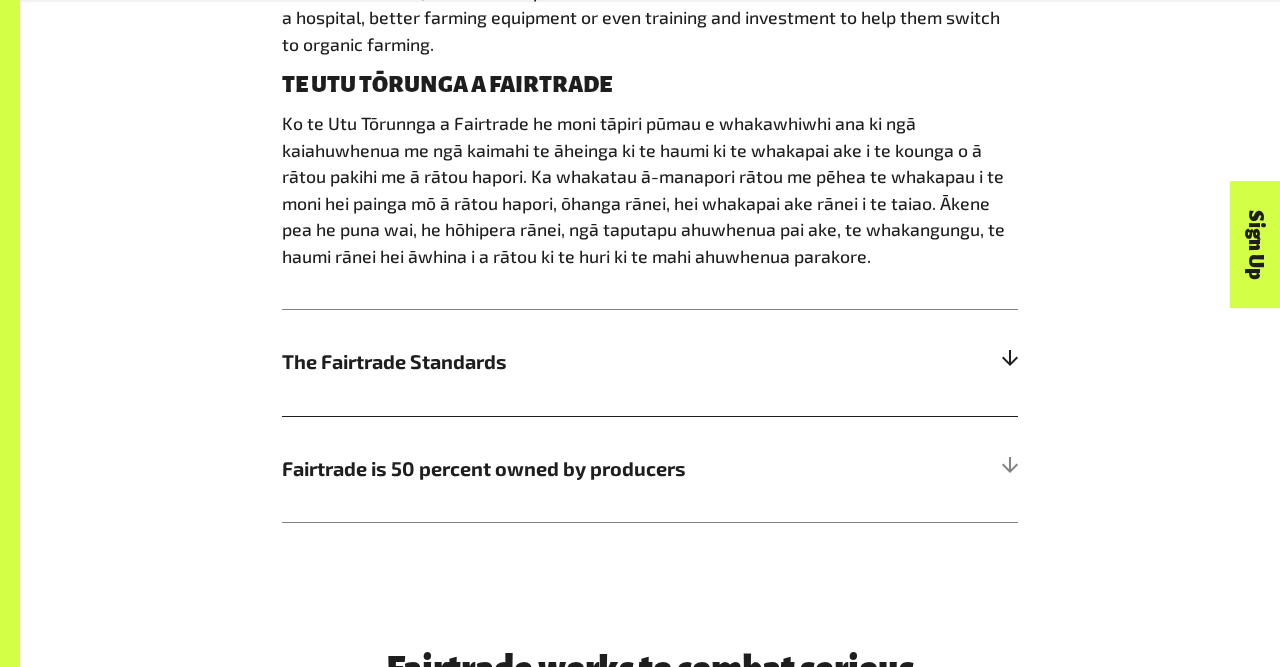 click on "The Fairtrade Standards" at bounding box center (650, 362) 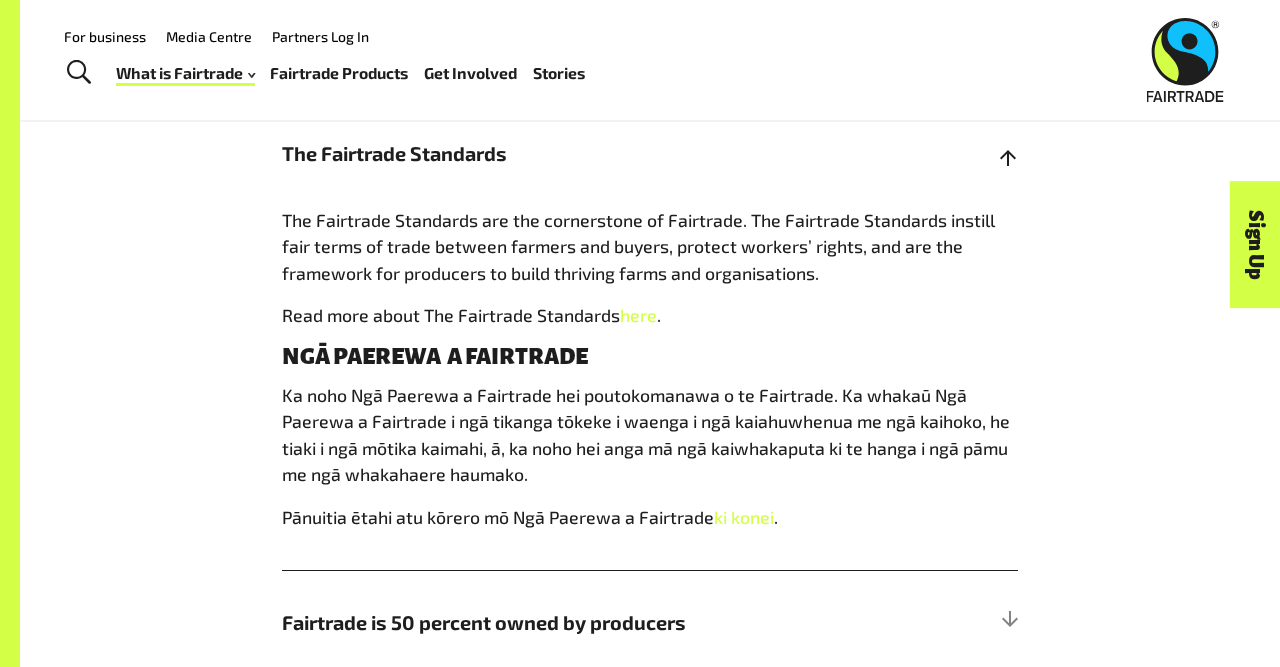scroll, scrollTop: 1388, scrollLeft: 0, axis: vertical 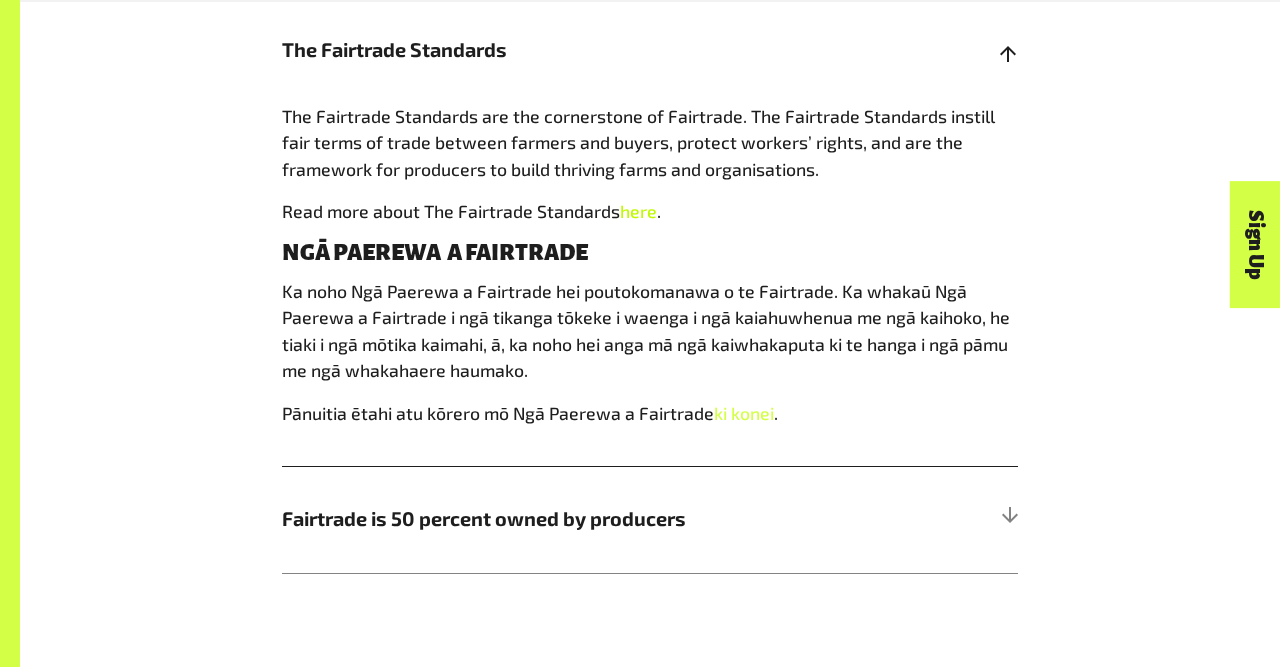 click on "here" at bounding box center (638, 211) 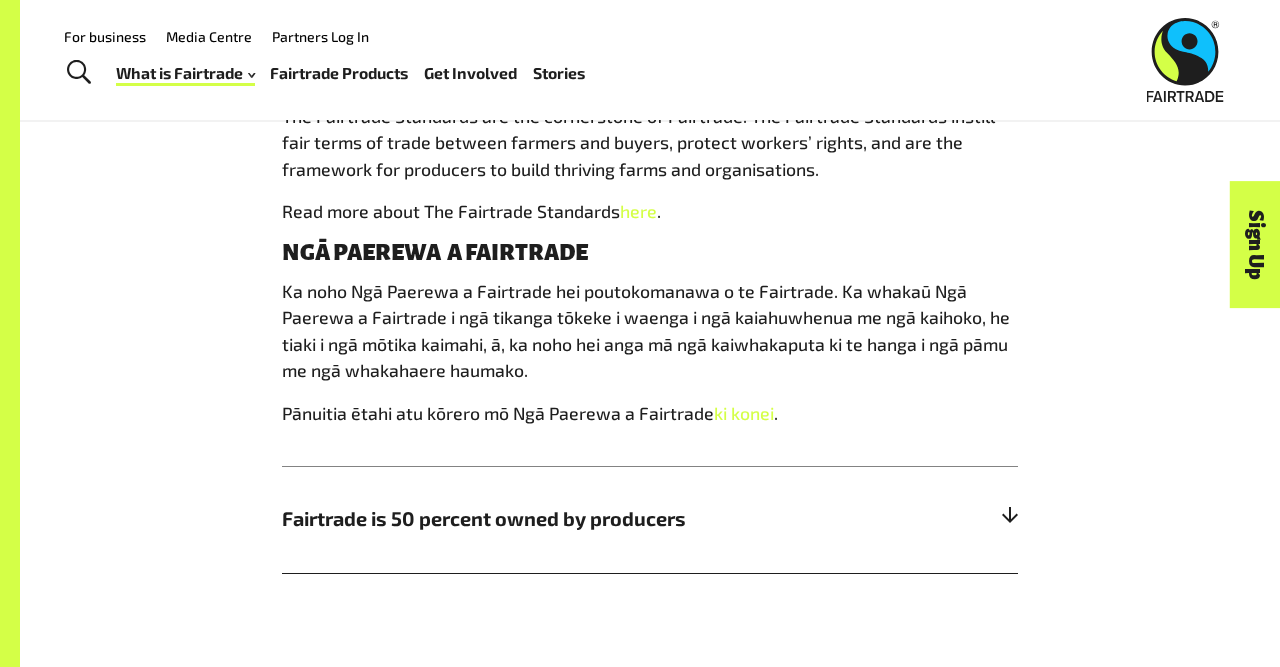 click on "Fairtrade is 50 percent owned by producers" at bounding box center [650, 519] 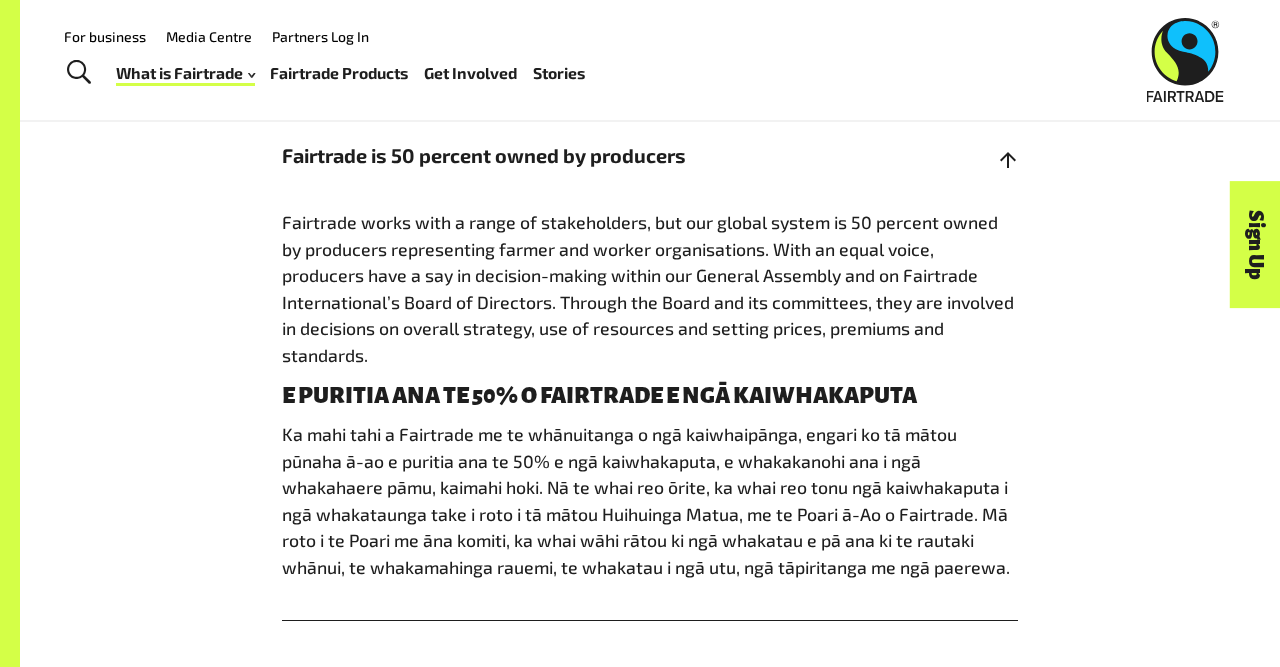 scroll, scrollTop: 1323, scrollLeft: 0, axis: vertical 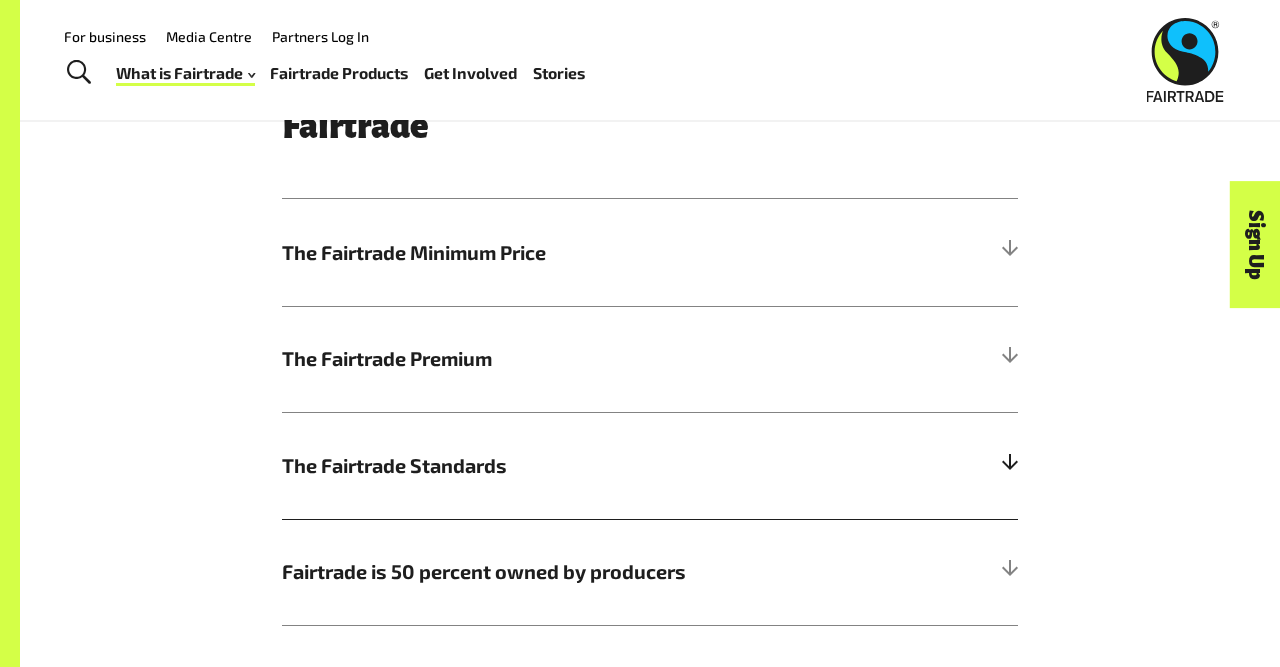 click on "The Fairtrade Standards" at bounding box center (558, 466) 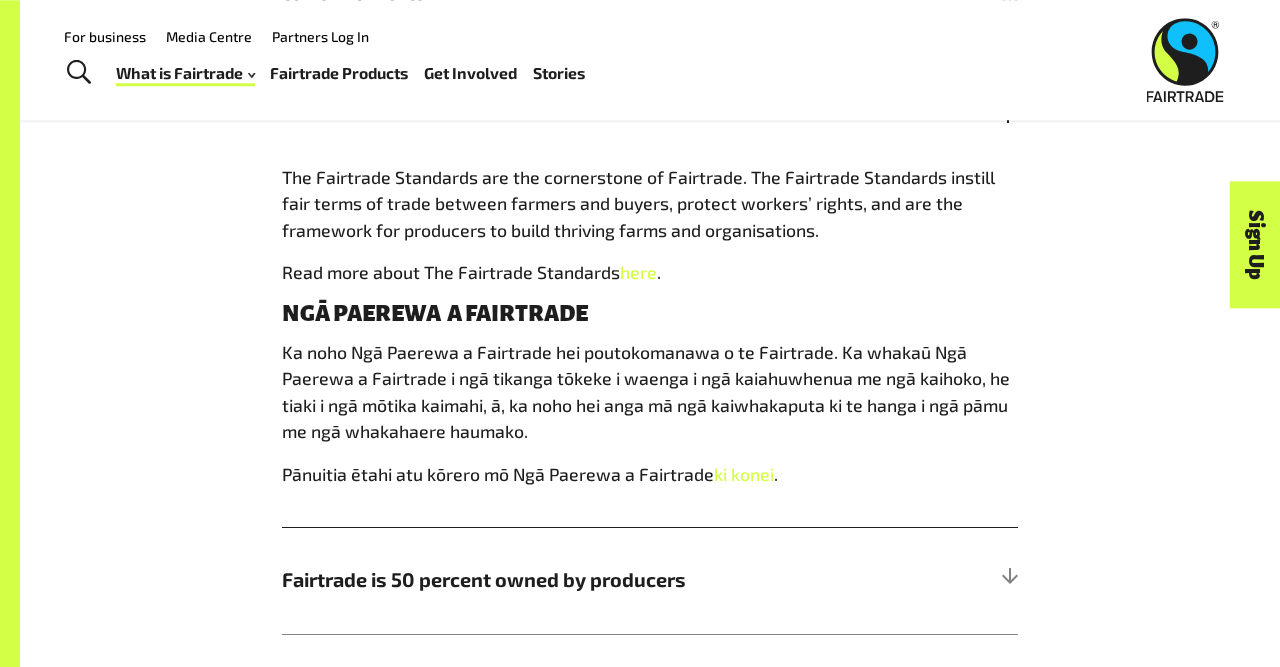scroll, scrollTop: 1284, scrollLeft: 0, axis: vertical 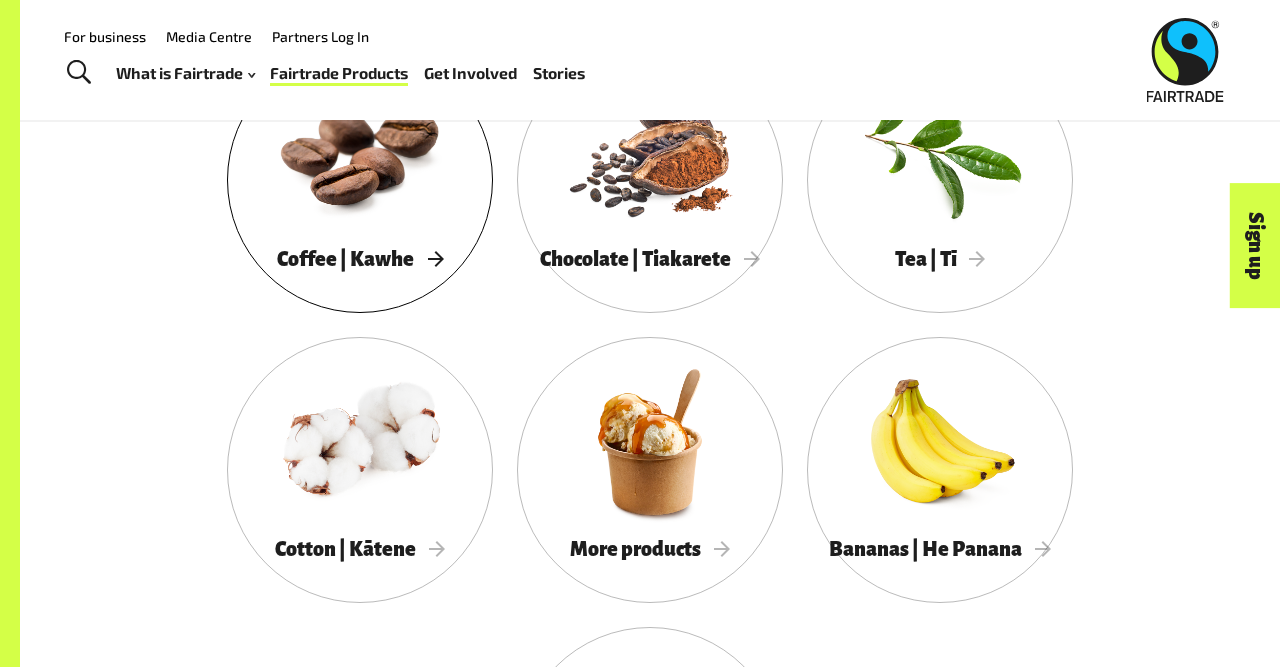 click on "Coffee | Kawhe" at bounding box center (360, 259) 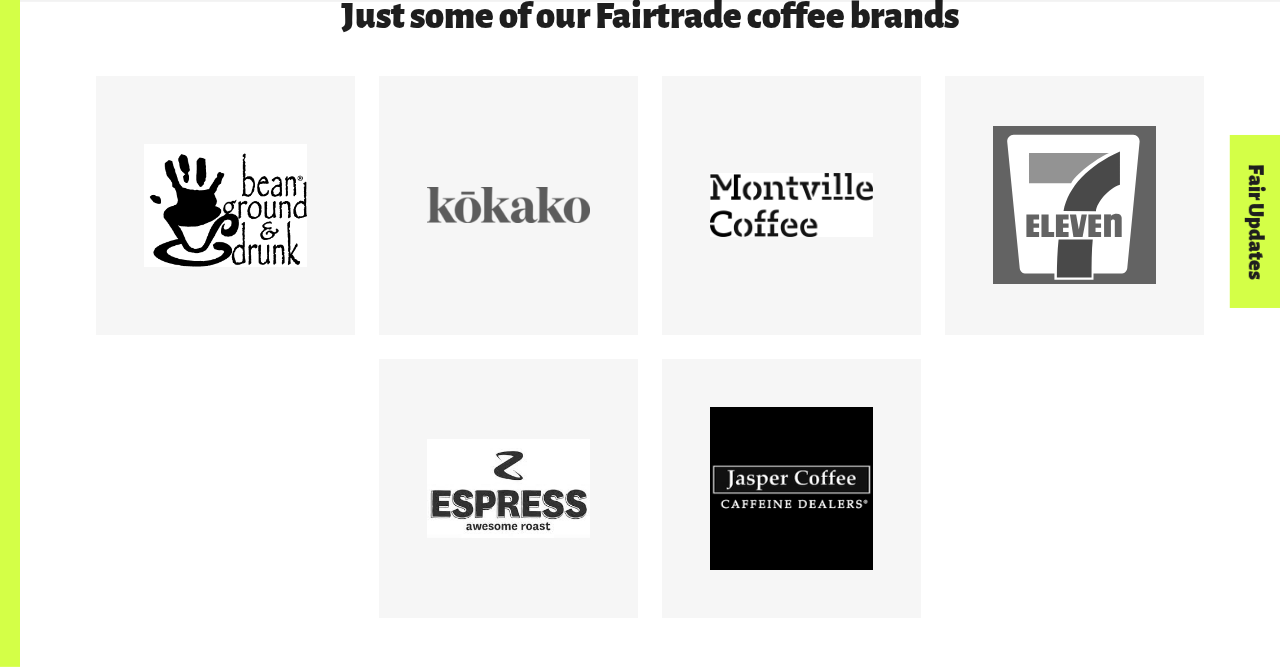 scroll, scrollTop: 1144, scrollLeft: 0, axis: vertical 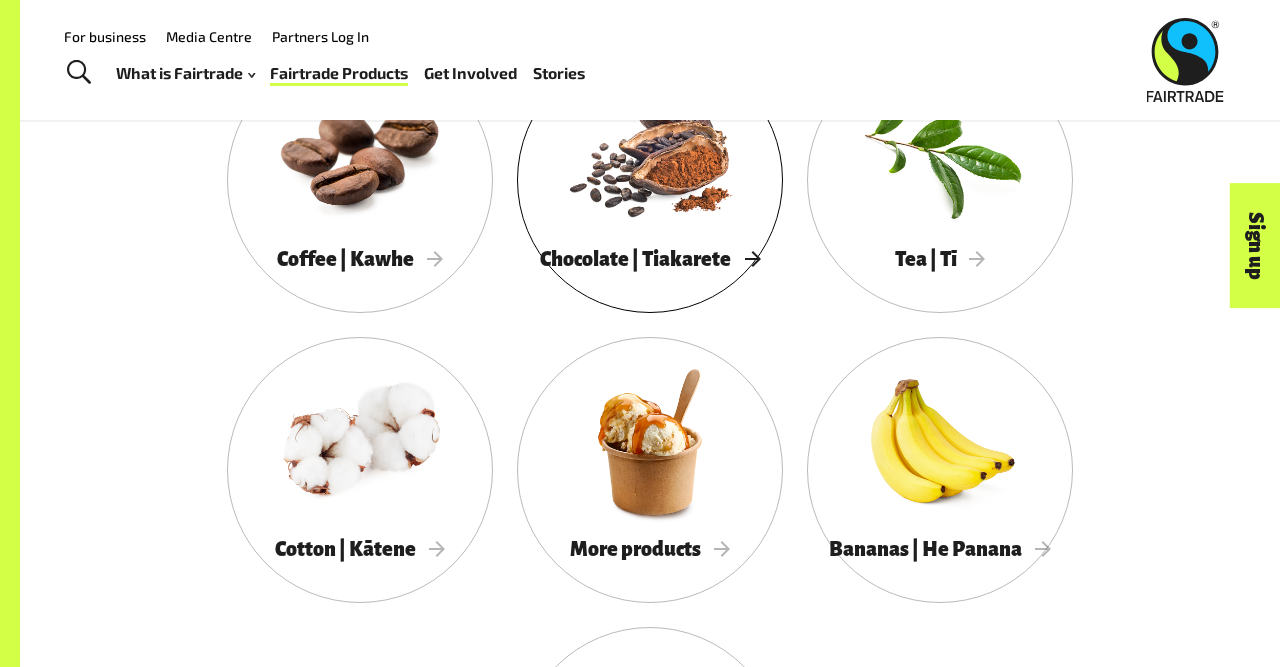 click at bounding box center (650, 152) 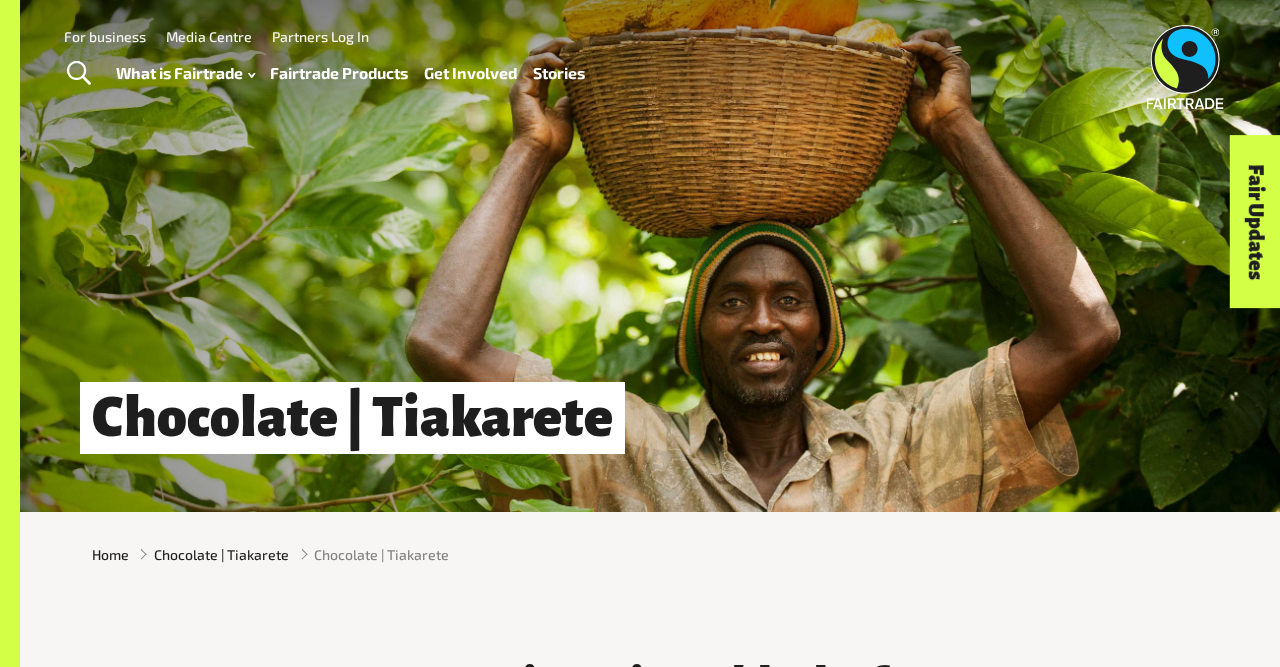 scroll, scrollTop: 0, scrollLeft: 0, axis: both 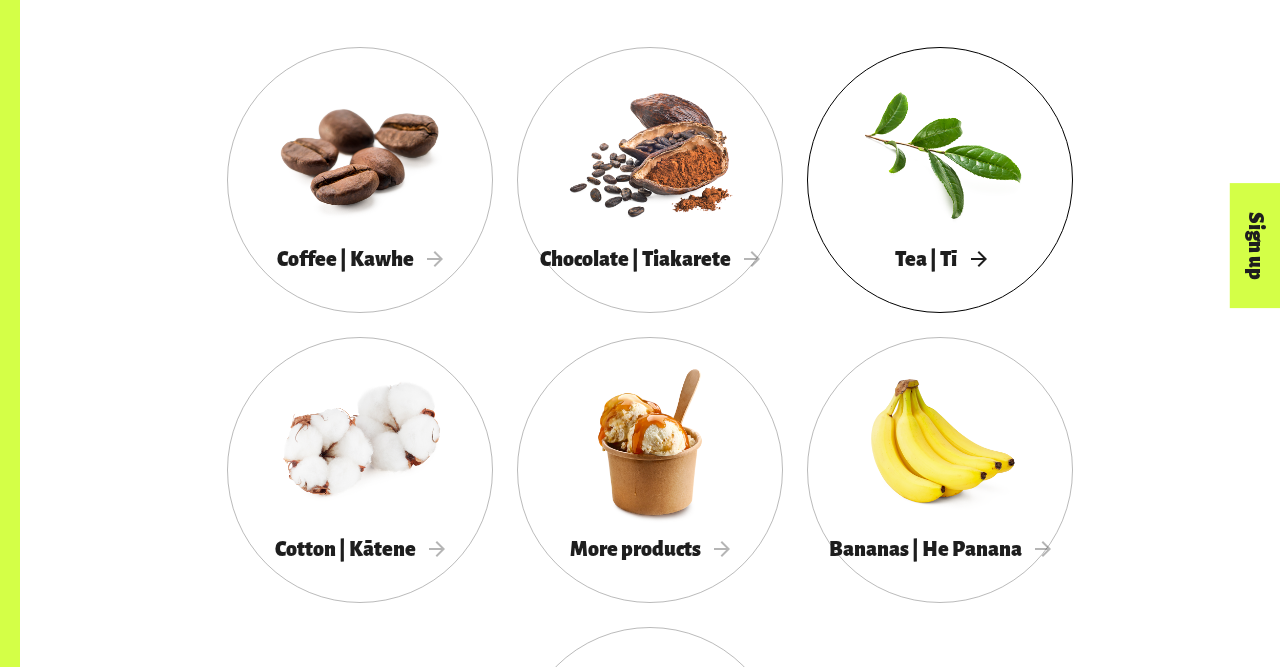 click at bounding box center [940, 152] 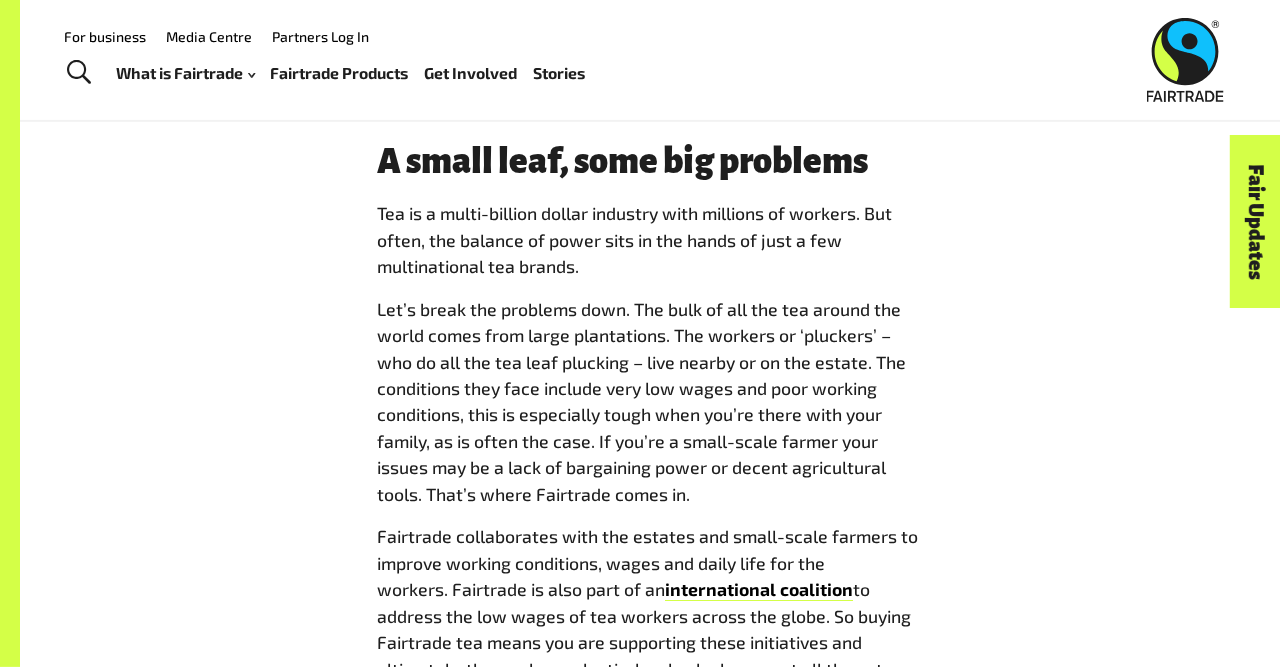 scroll, scrollTop: 1456, scrollLeft: 0, axis: vertical 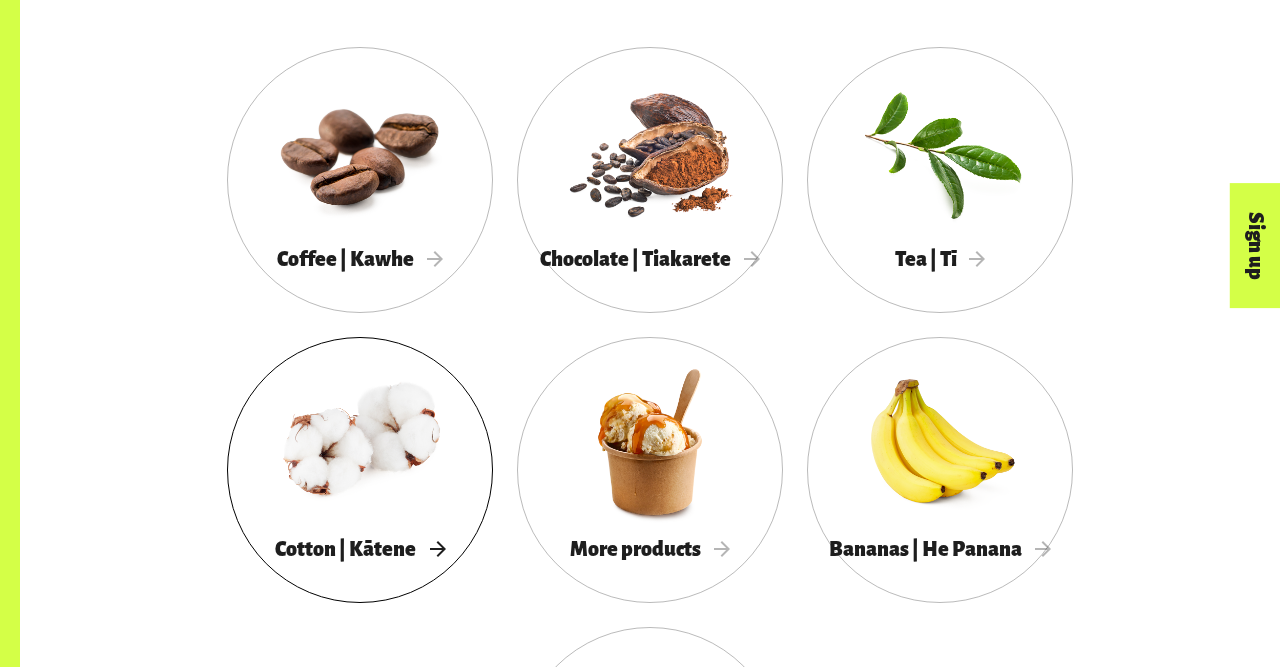 drag, startPoint x: 417, startPoint y: 397, endPoint x: 404, endPoint y: 382, distance: 19.849434 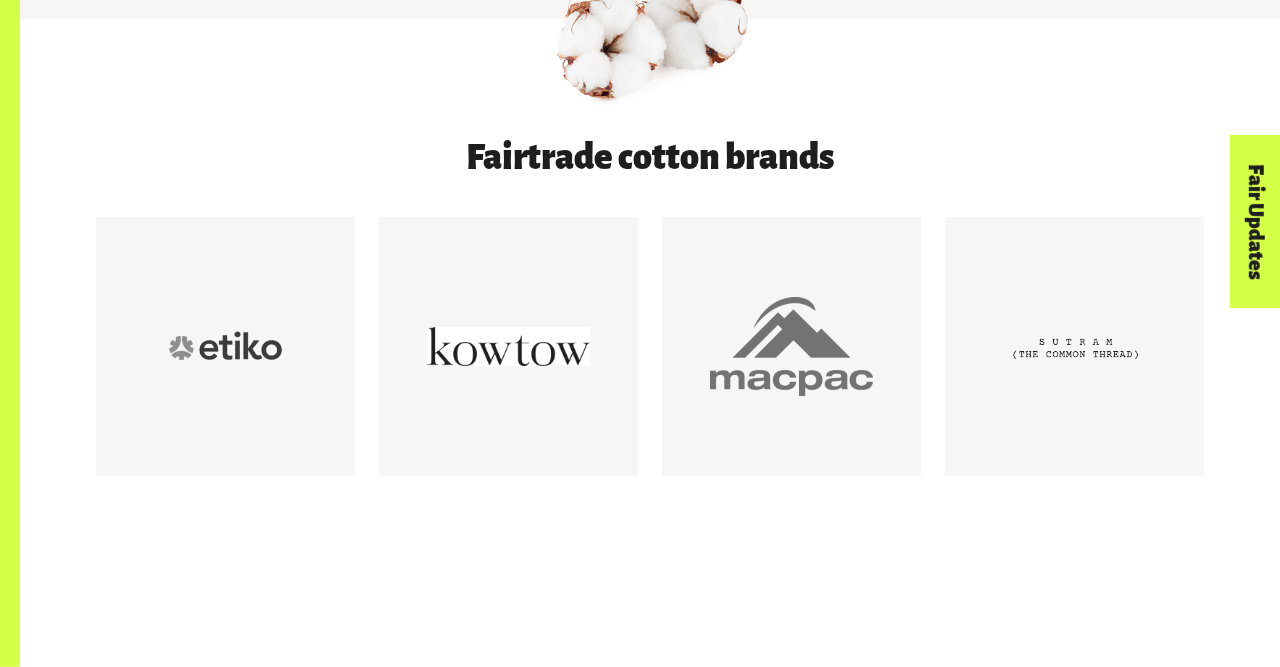 scroll, scrollTop: 1040, scrollLeft: 0, axis: vertical 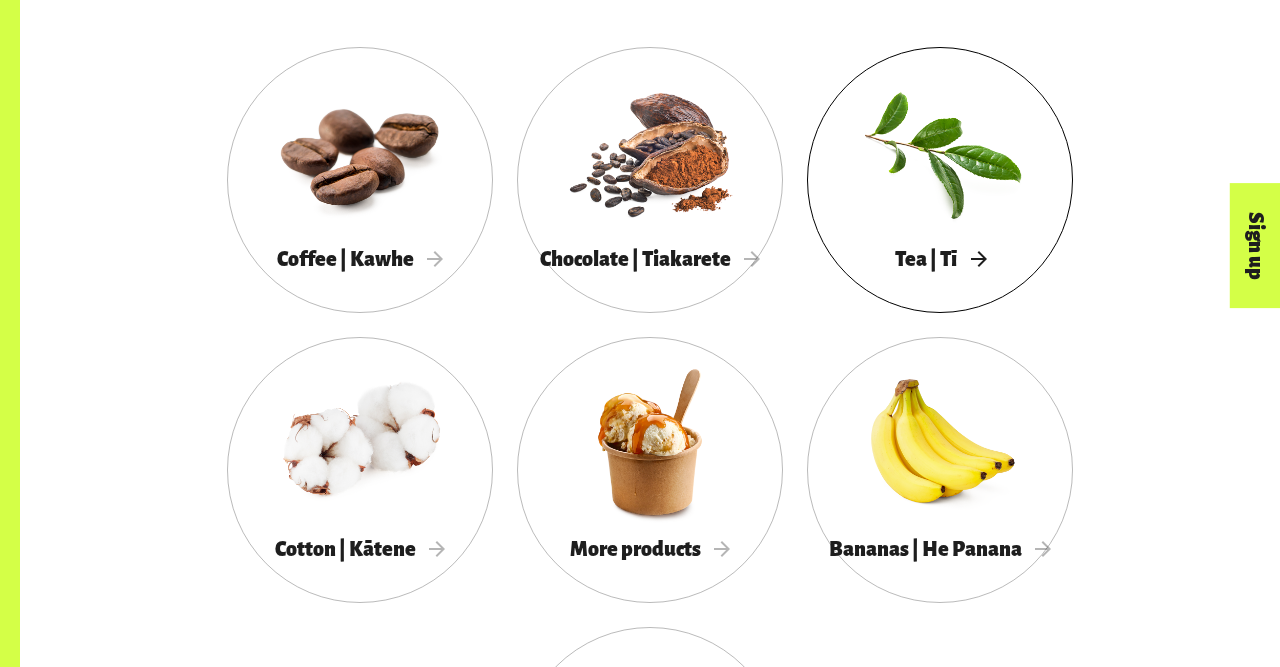 click at bounding box center [940, 152] 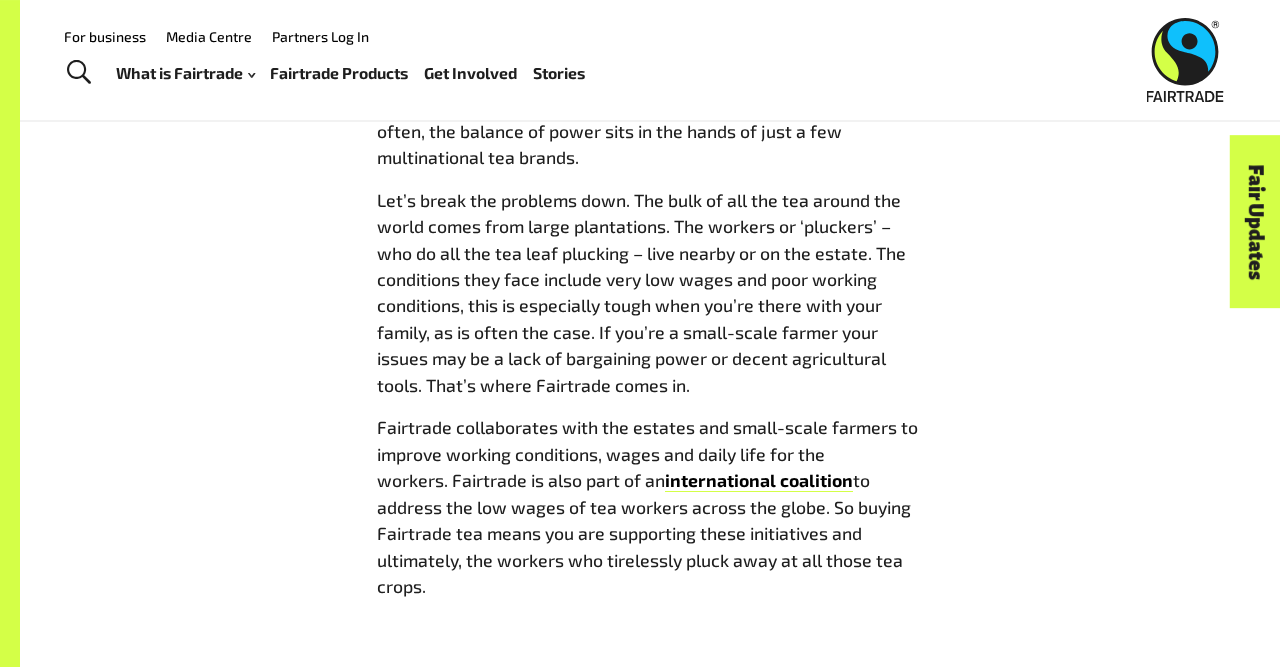 scroll, scrollTop: 1560, scrollLeft: 0, axis: vertical 